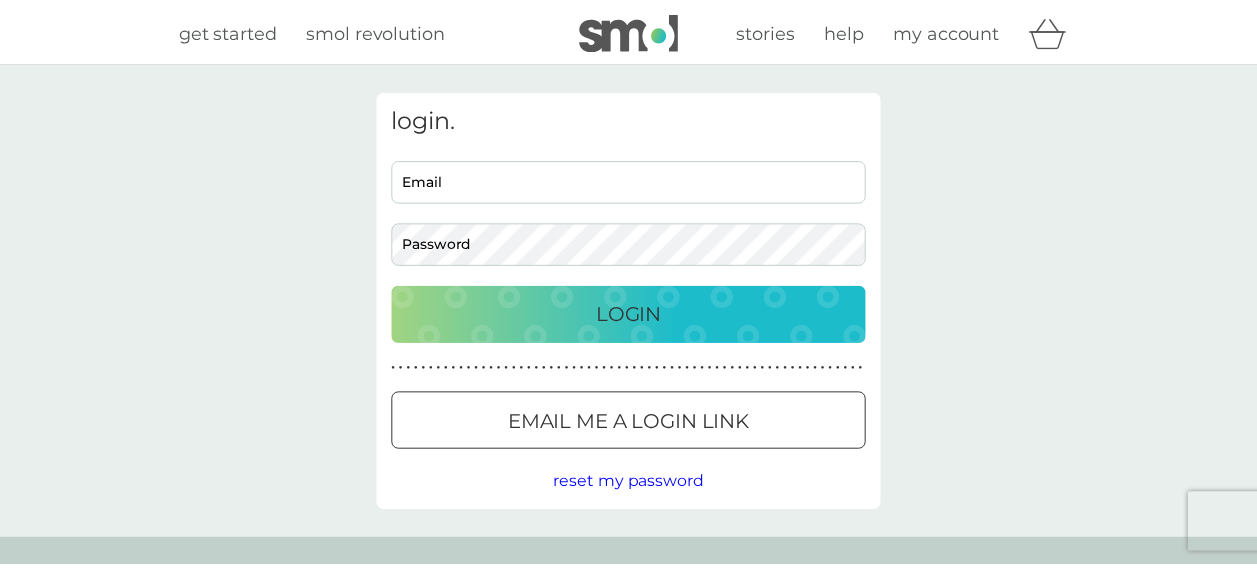 scroll, scrollTop: 0, scrollLeft: 0, axis: both 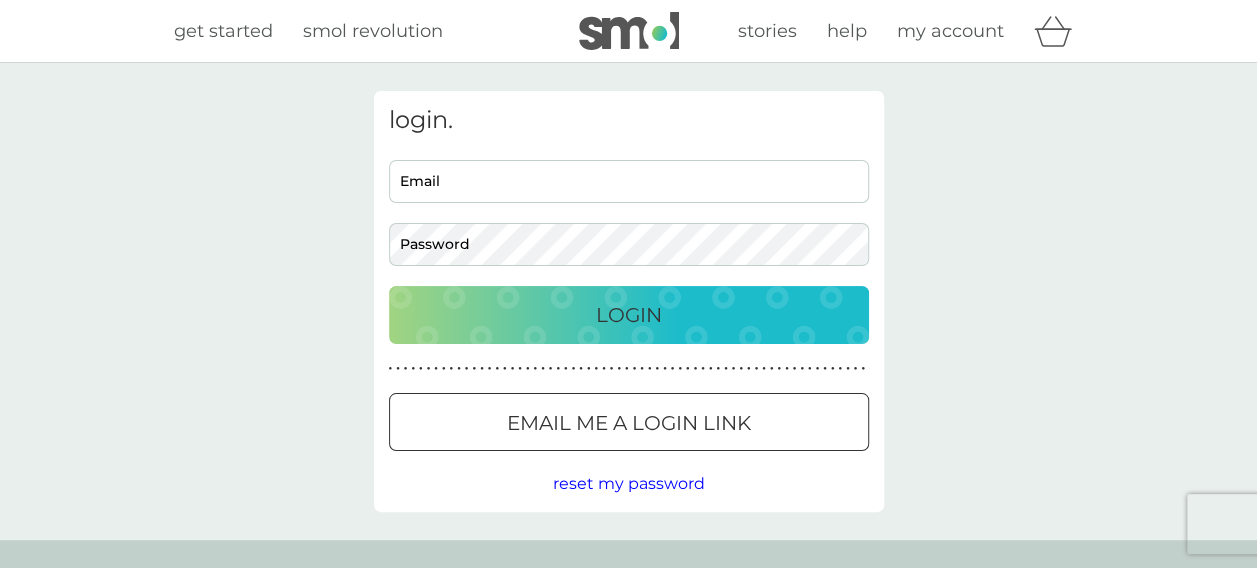 click on "Email" at bounding box center [629, 181] 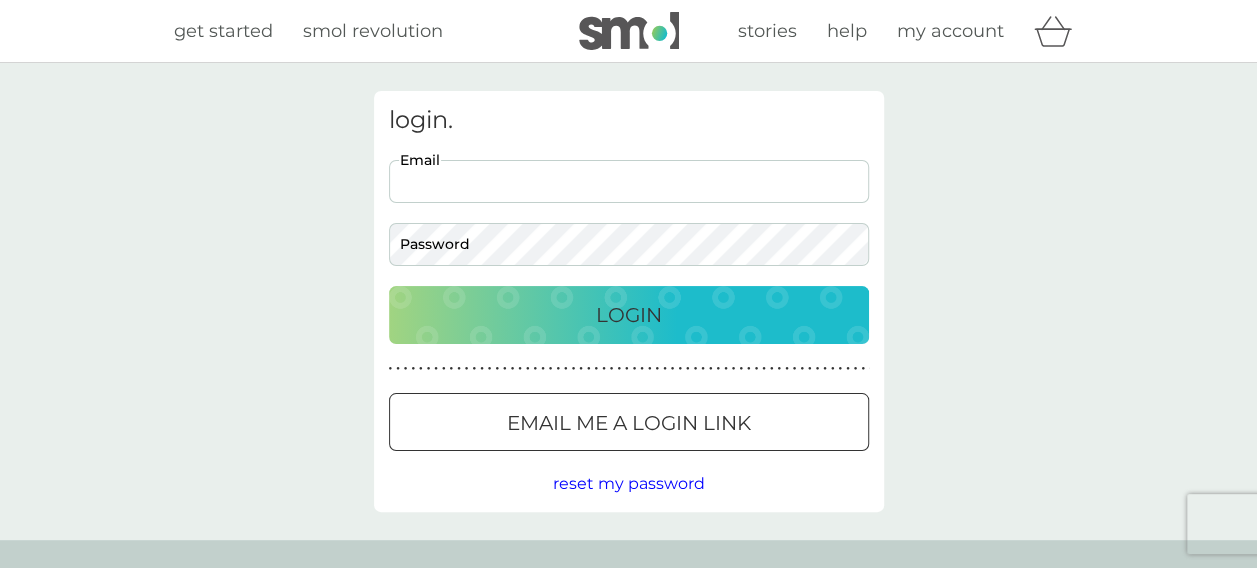 type on "mary.peacock2068@gmail.com" 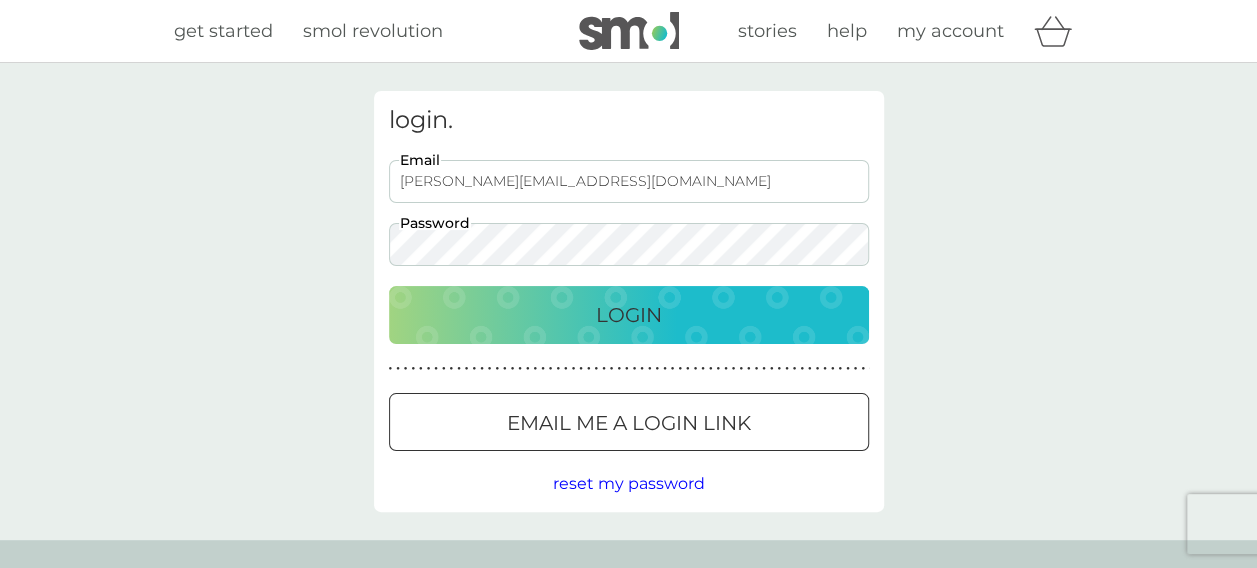 click on "Login" at bounding box center [629, 315] 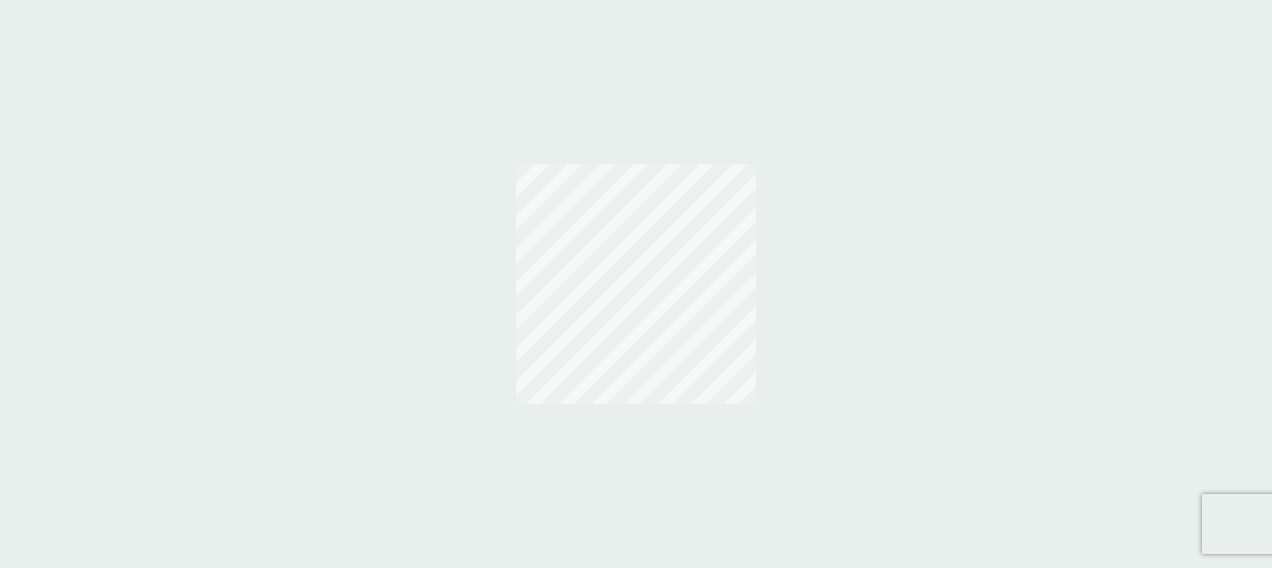 scroll, scrollTop: 0, scrollLeft: 0, axis: both 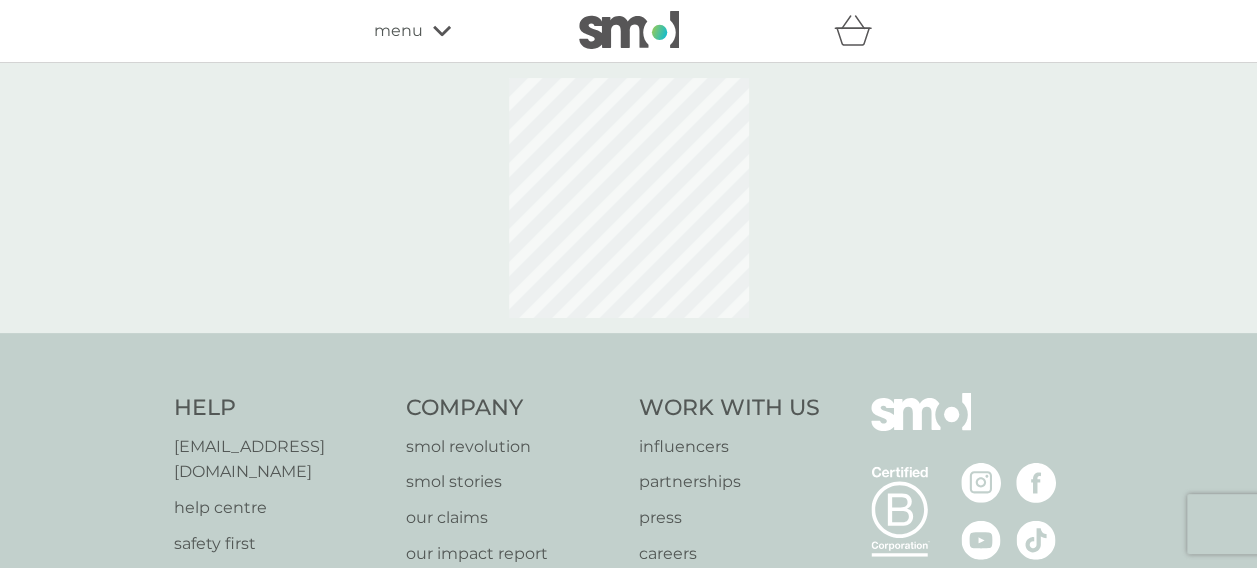 select on "42" 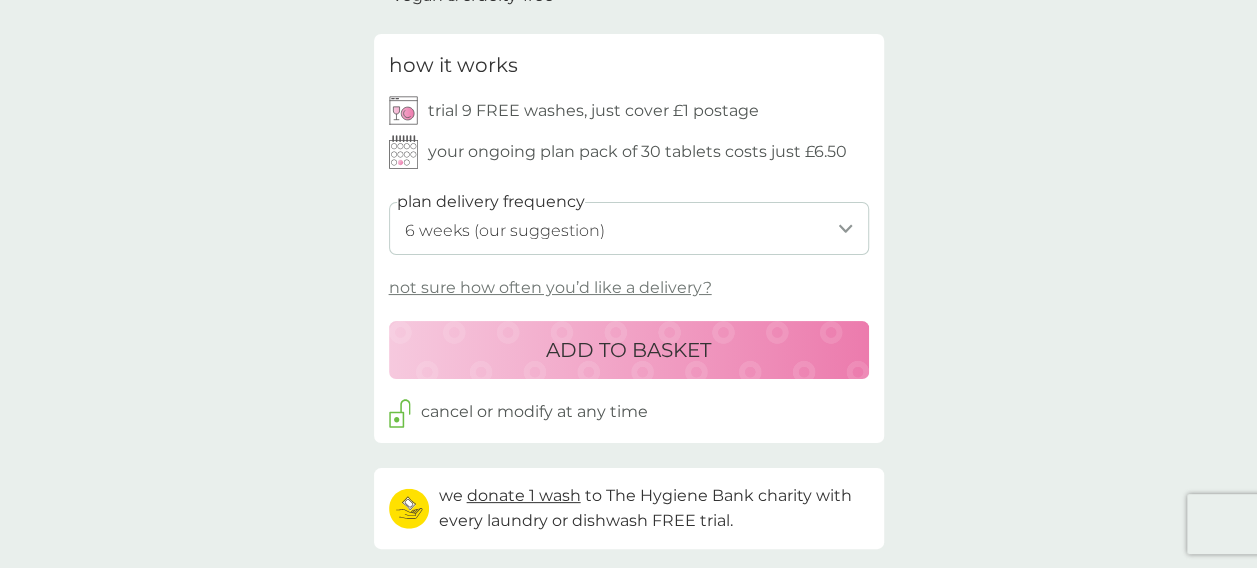 scroll, scrollTop: 1000, scrollLeft: 0, axis: vertical 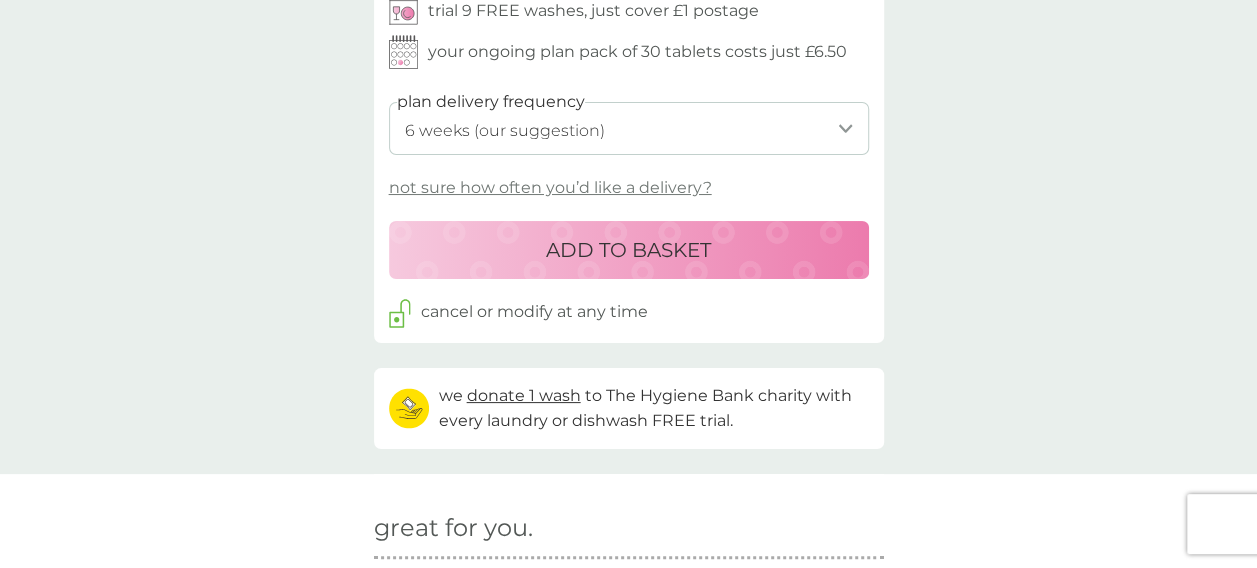 click on "ADD TO BASKET" at bounding box center (628, 250) 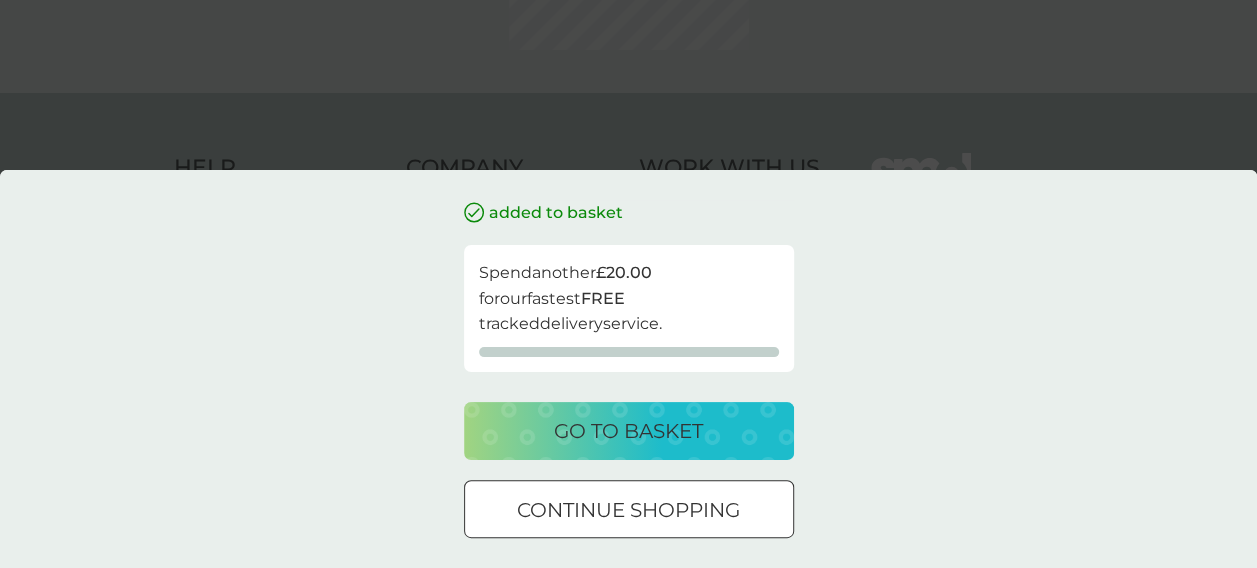 scroll, scrollTop: 0, scrollLeft: 0, axis: both 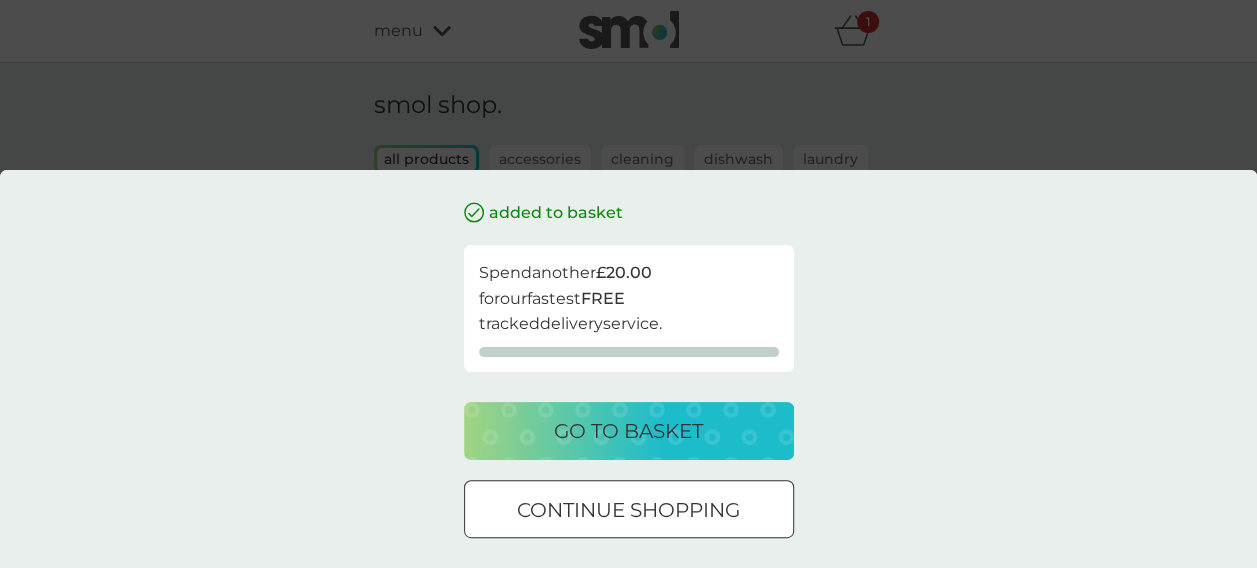 click on "continue shopping" at bounding box center (628, 510) 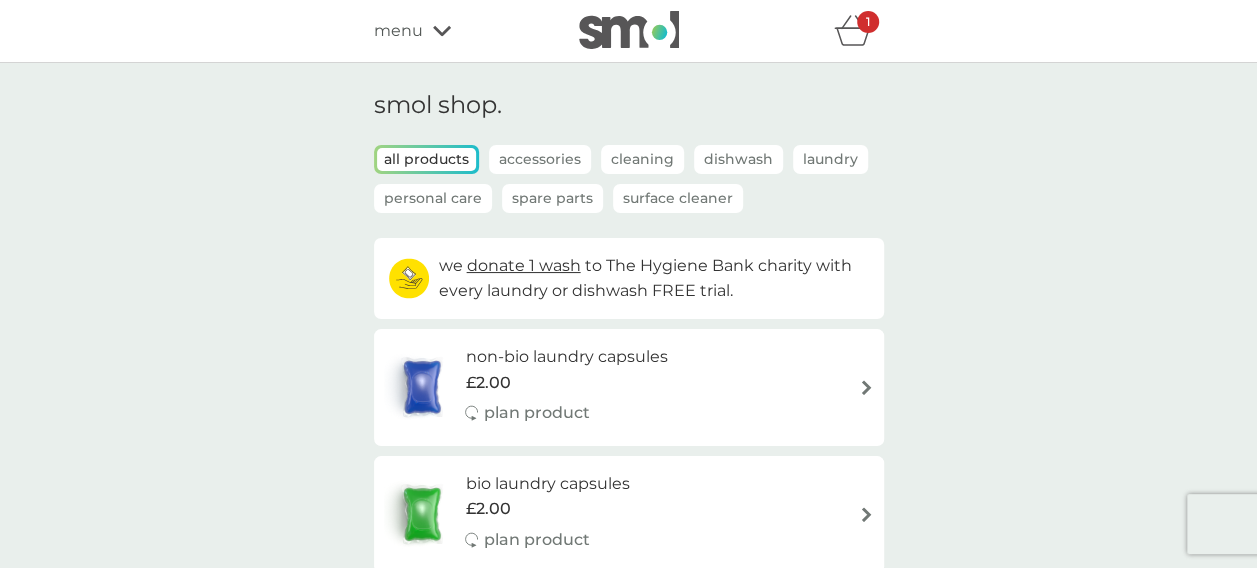 click on "menu" at bounding box center [459, 31] 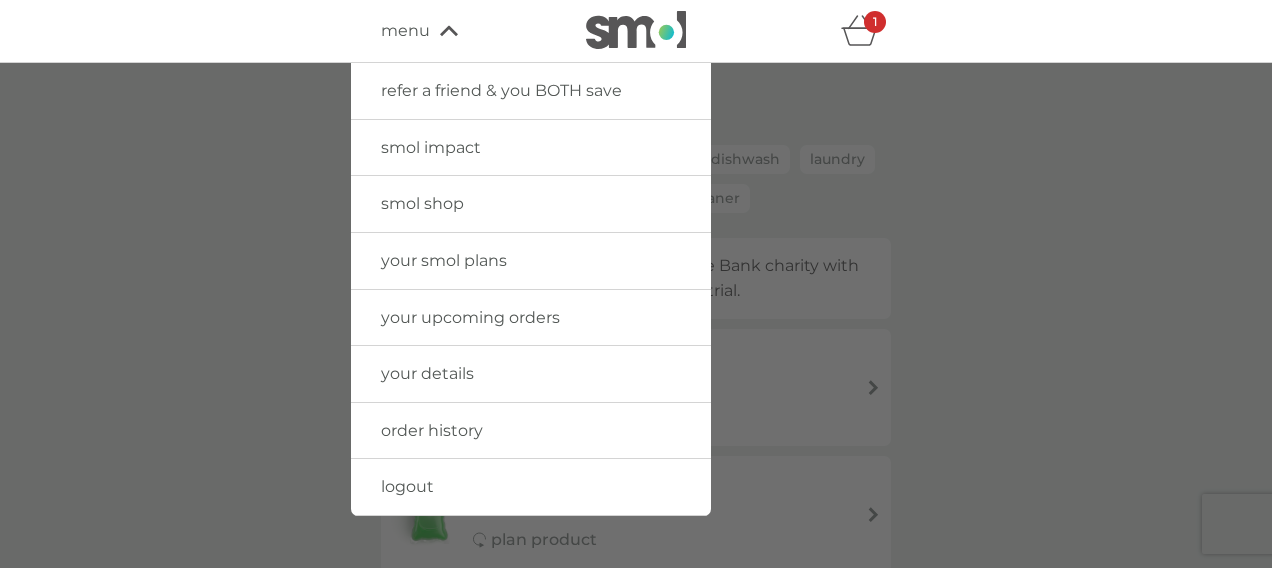 click on "your details" at bounding box center (427, 373) 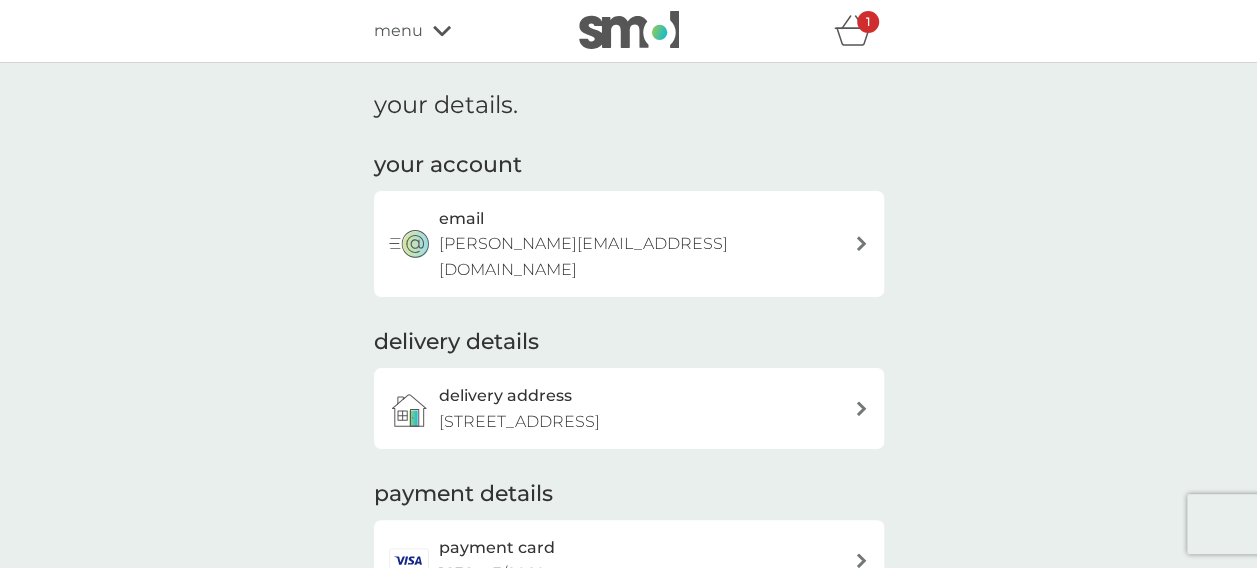 click on "delivery address [STREET_ADDRESS]" at bounding box center (639, 408) 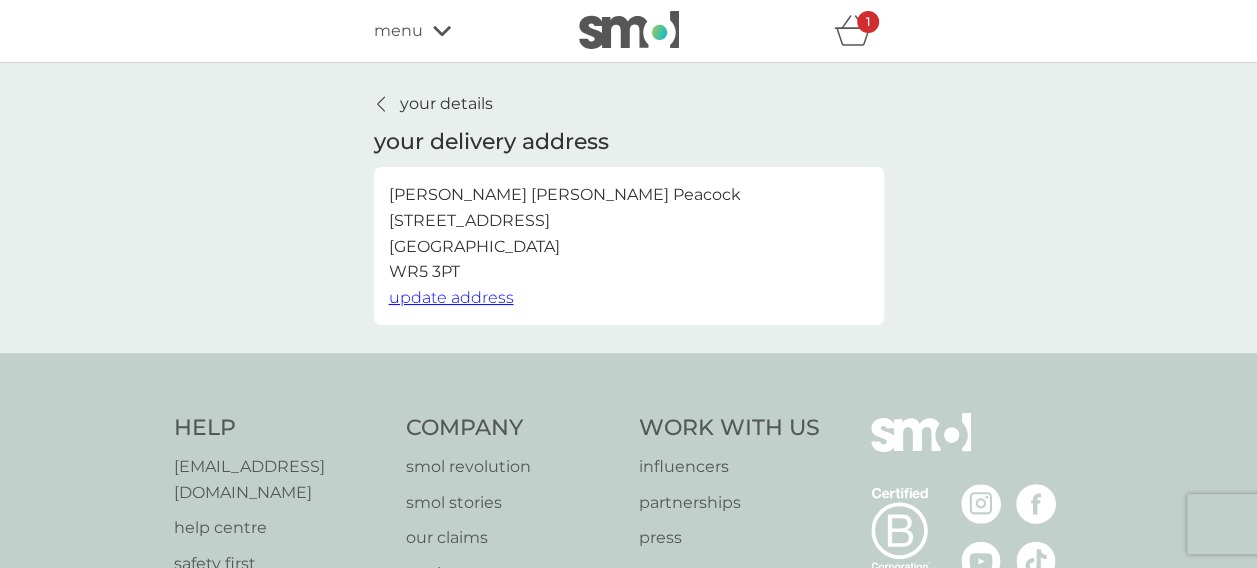 click on "update address" at bounding box center (451, 297) 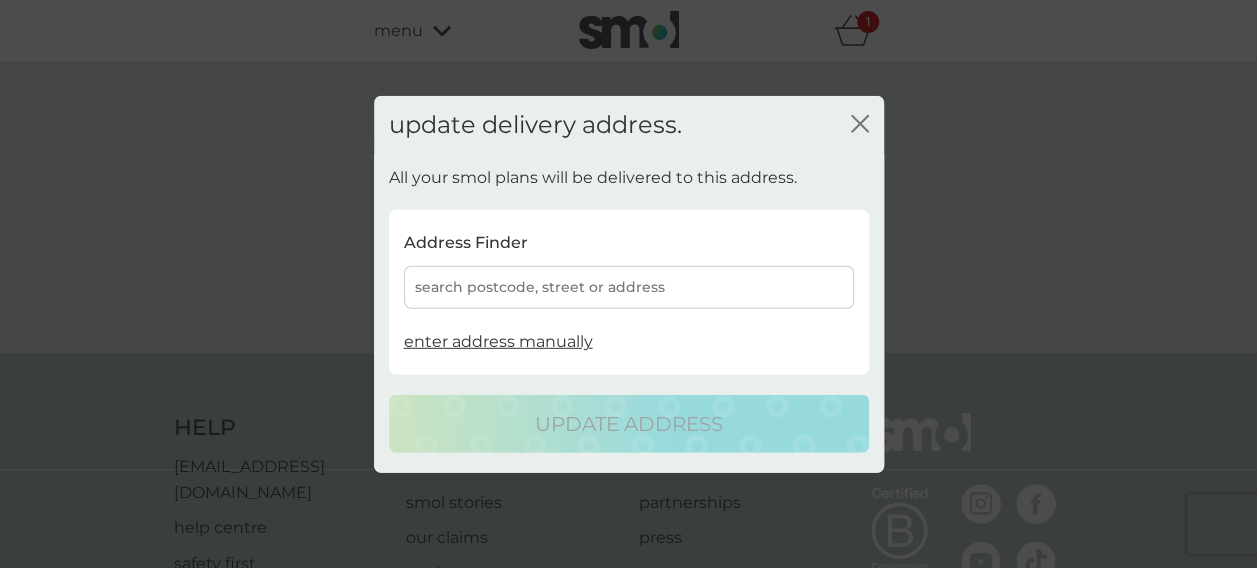 click on "search postcode, street or address" at bounding box center (629, 287) 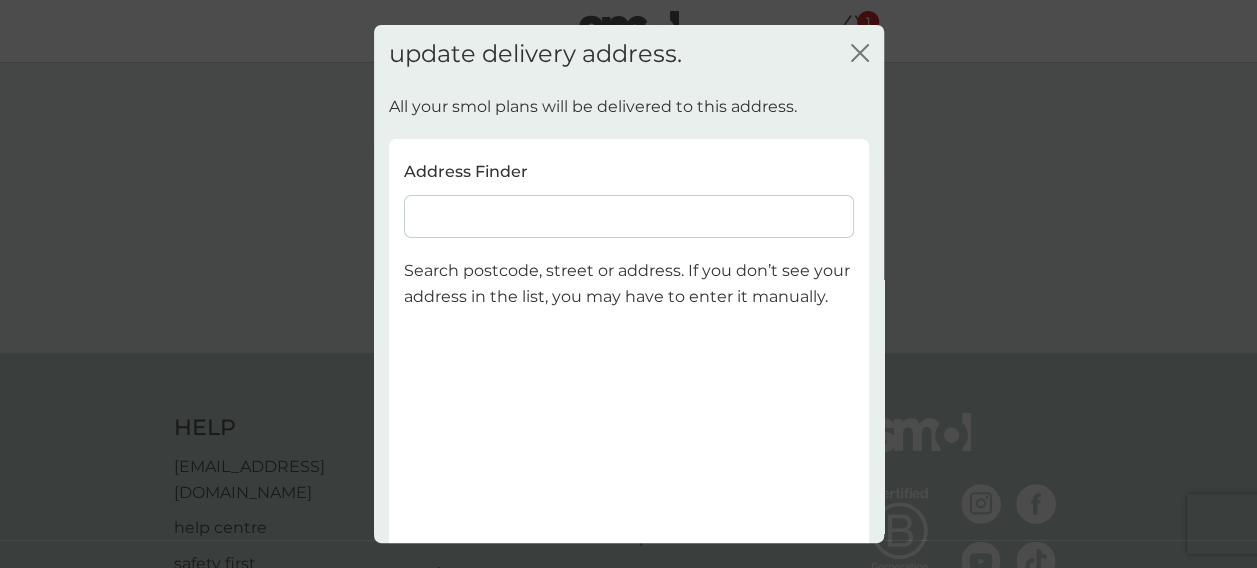click at bounding box center (629, 216) 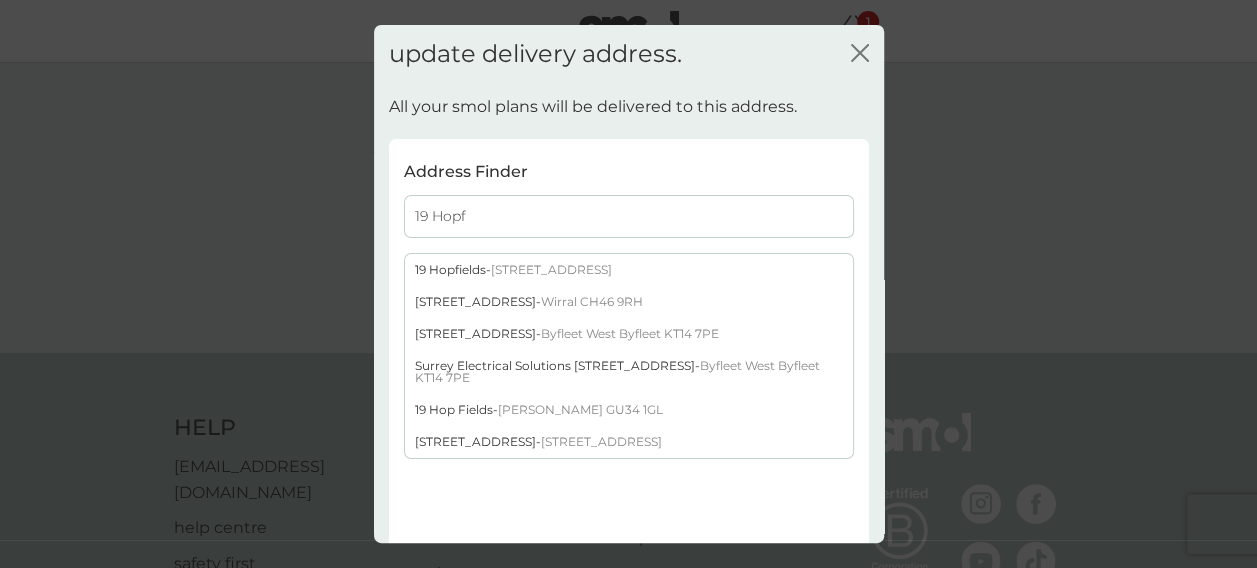 type on "19 Hopf" 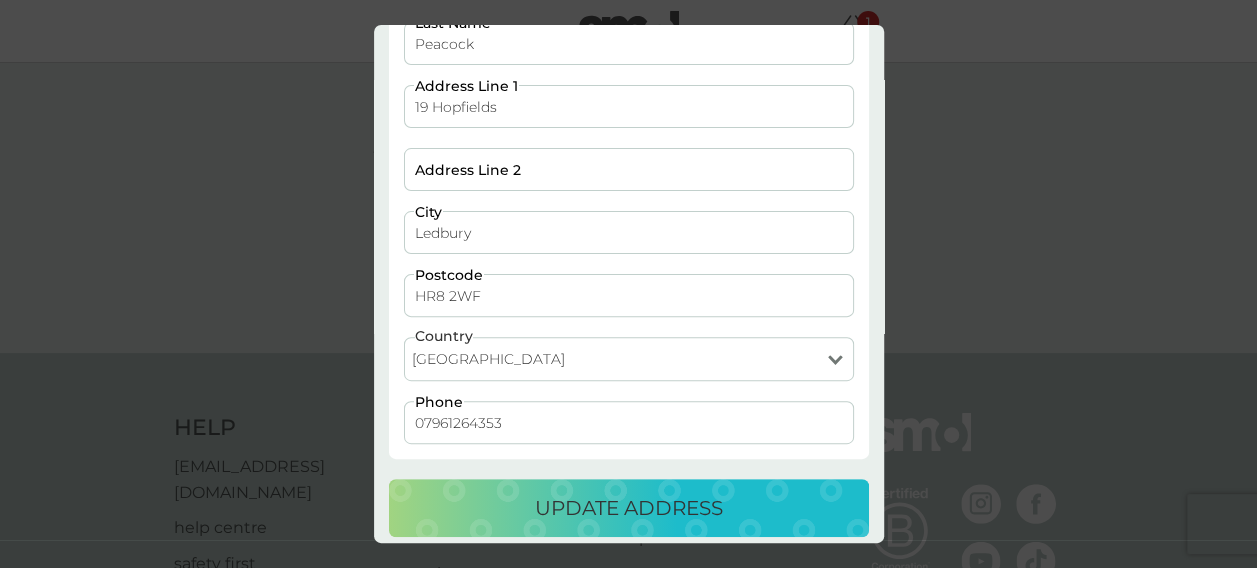 scroll, scrollTop: 212, scrollLeft: 0, axis: vertical 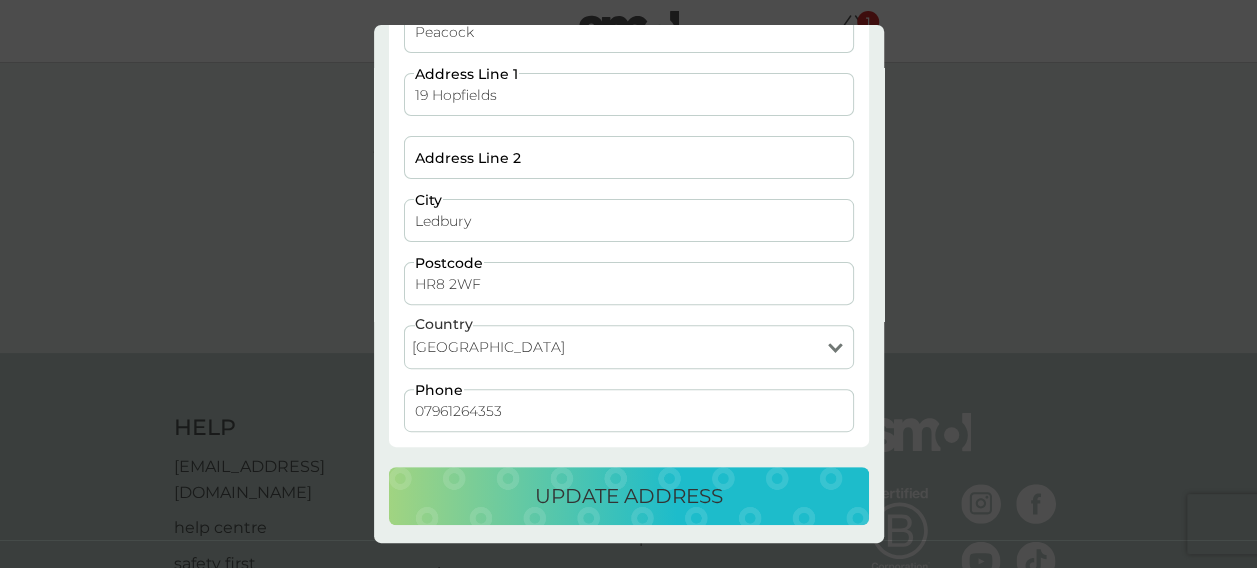 click on "update address" at bounding box center (629, 496) 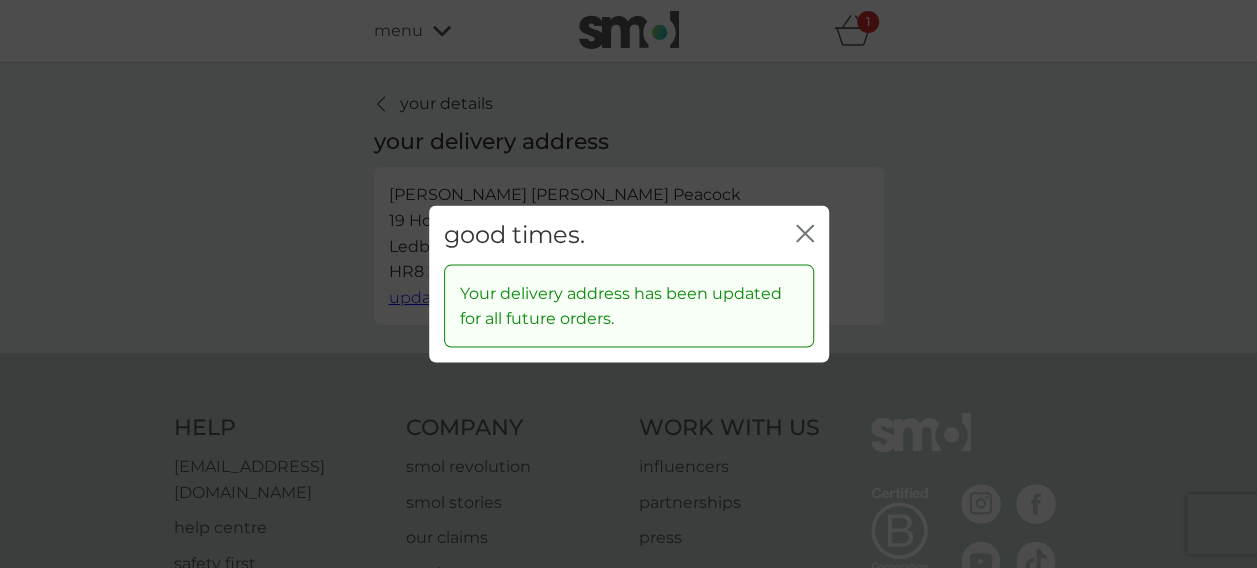 click on "close" 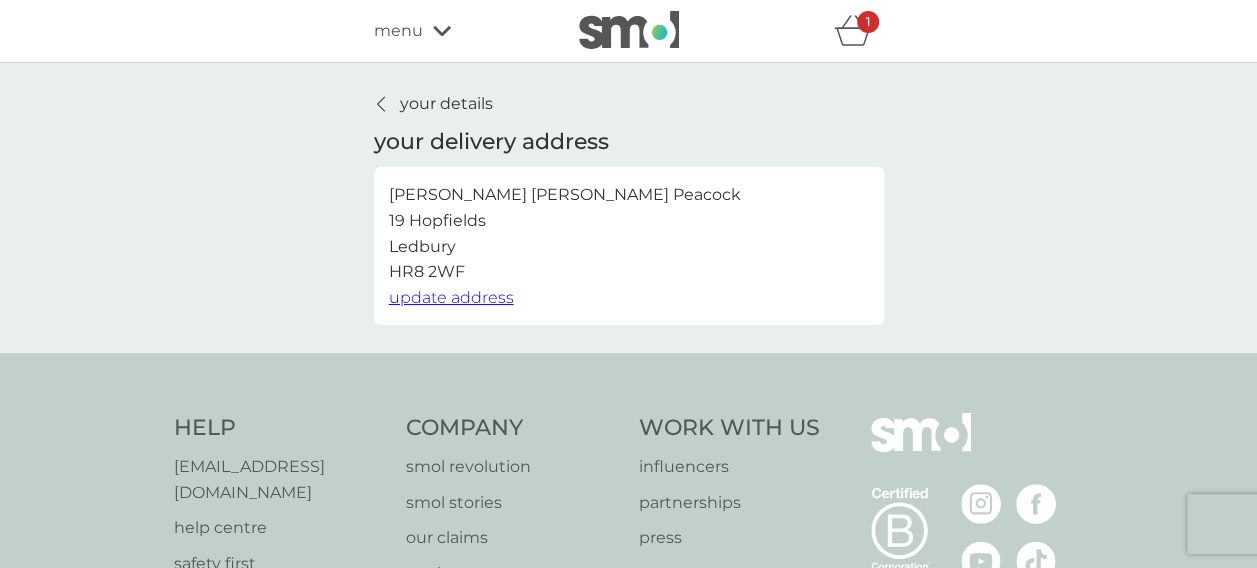 click on "menu" at bounding box center [459, 31] 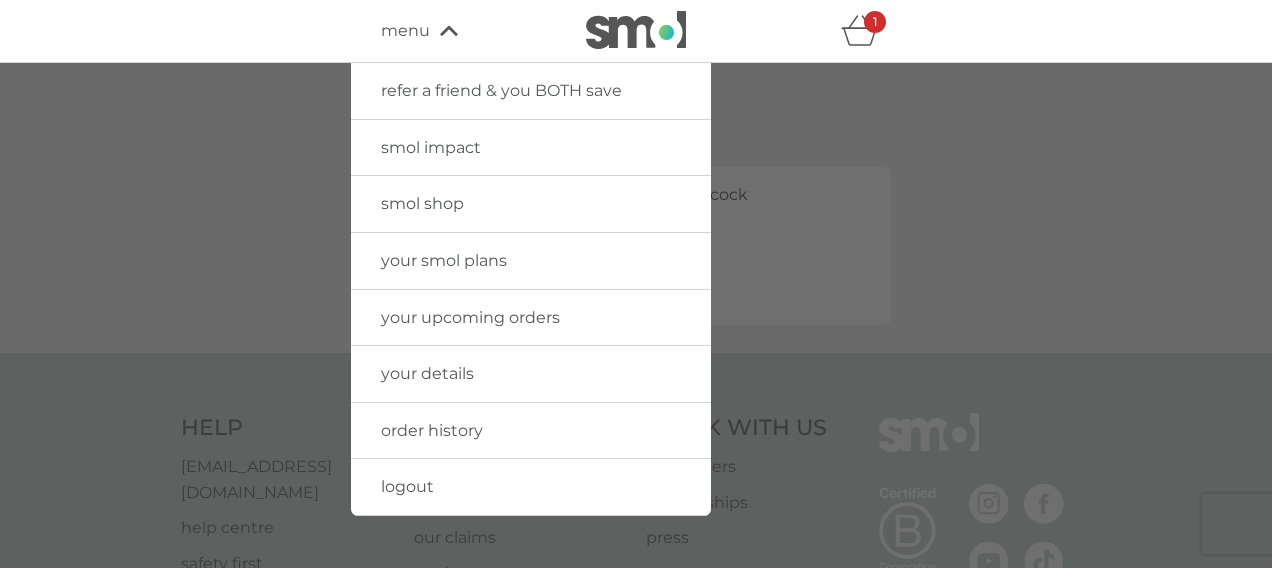 click on "your details" at bounding box center [427, 373] 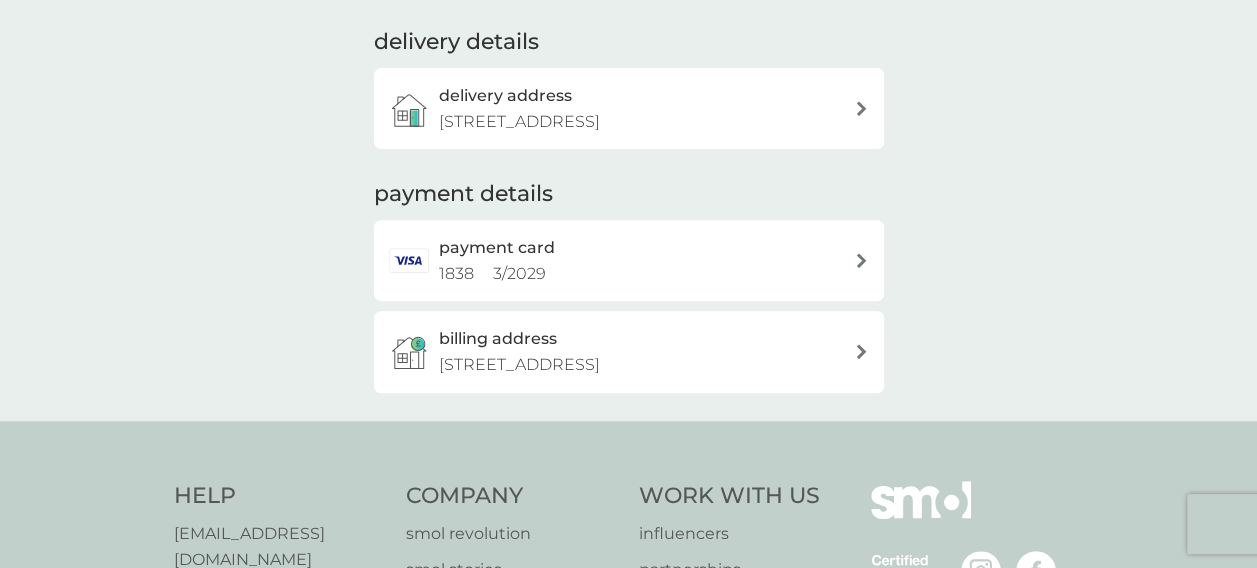 scroll, scrollTop: 0, scrollLeft: 0, axis: both 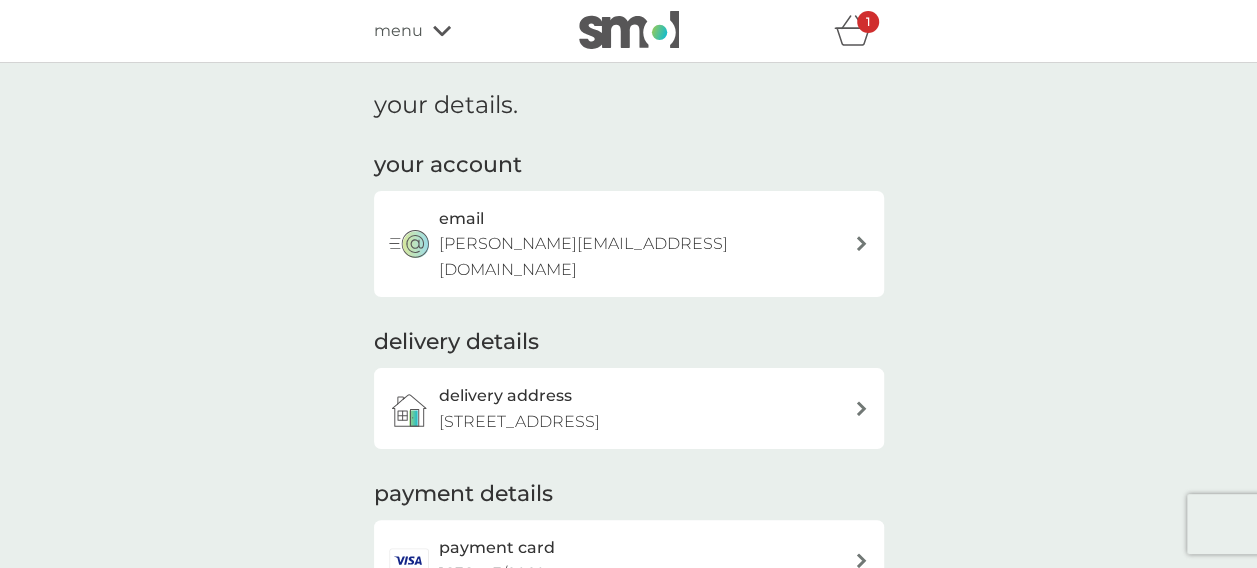 click on "menu" at bounding box center [459, 31] 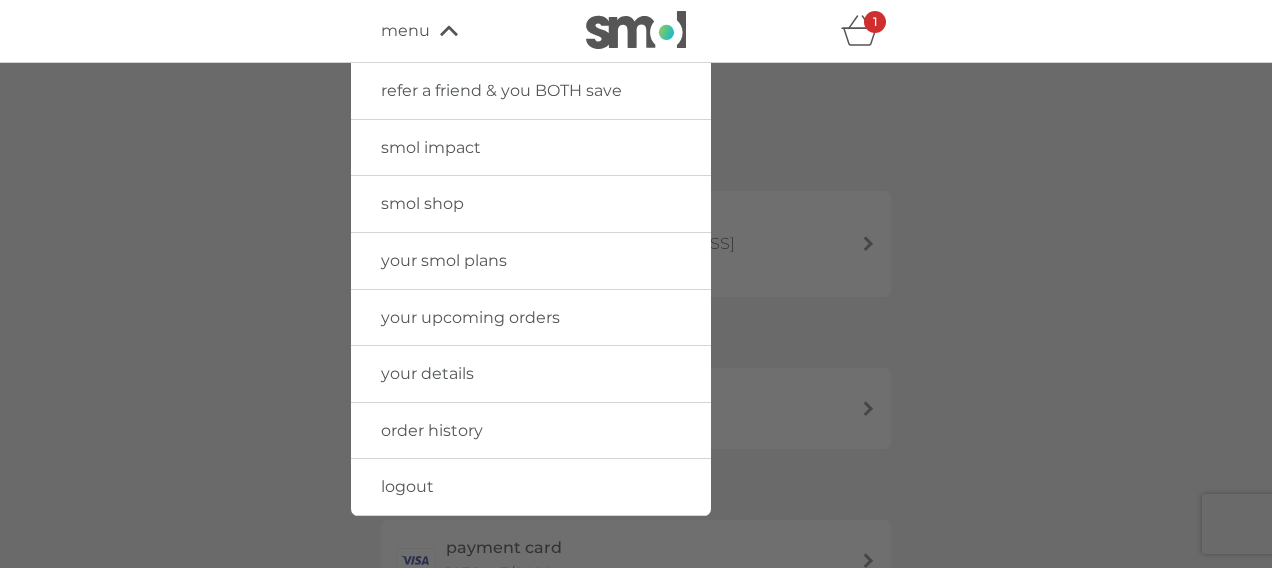 click on "your upcoming orders" at bounding box center (470, 317) 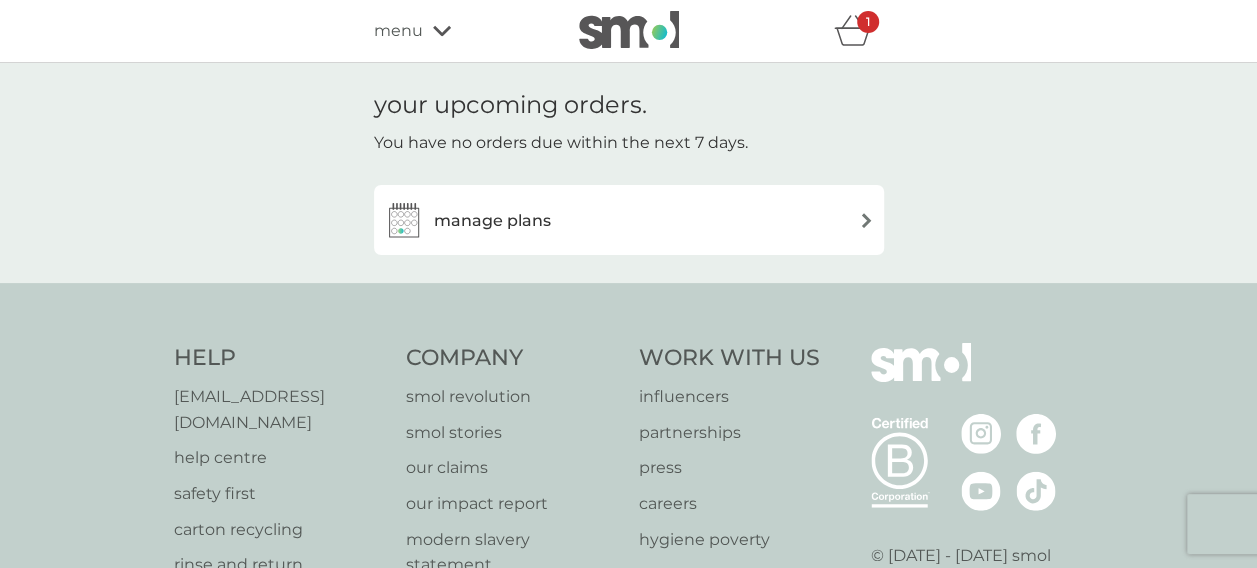click on "manage plans" at bounding box center [629, 220] 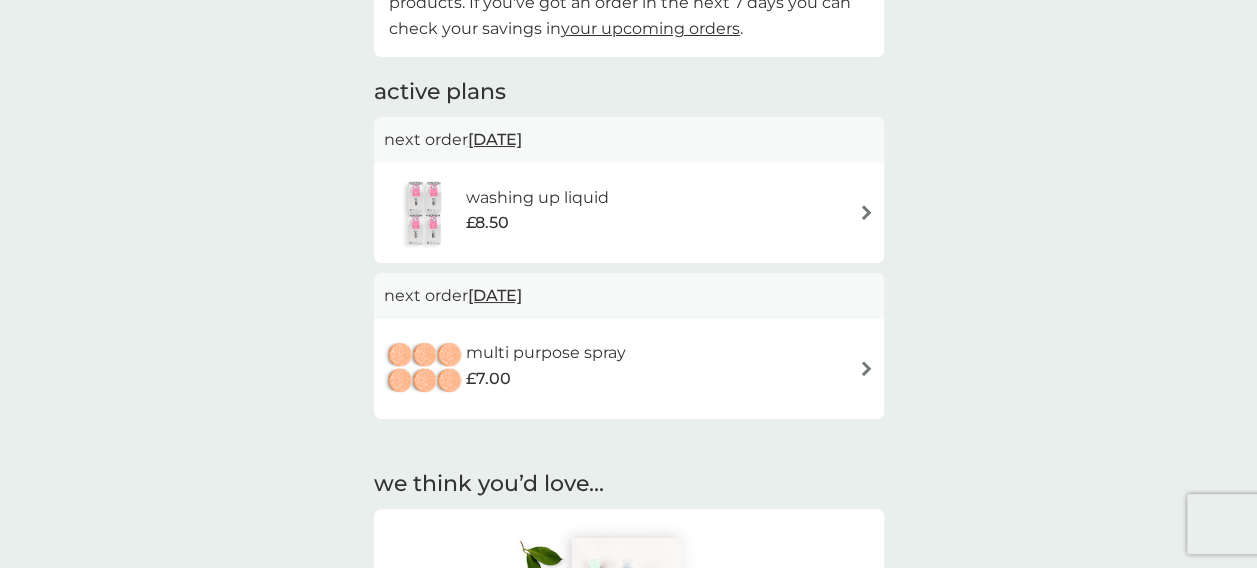 scroll, scrollTop: 0, scrollLeft: 0, axis: both 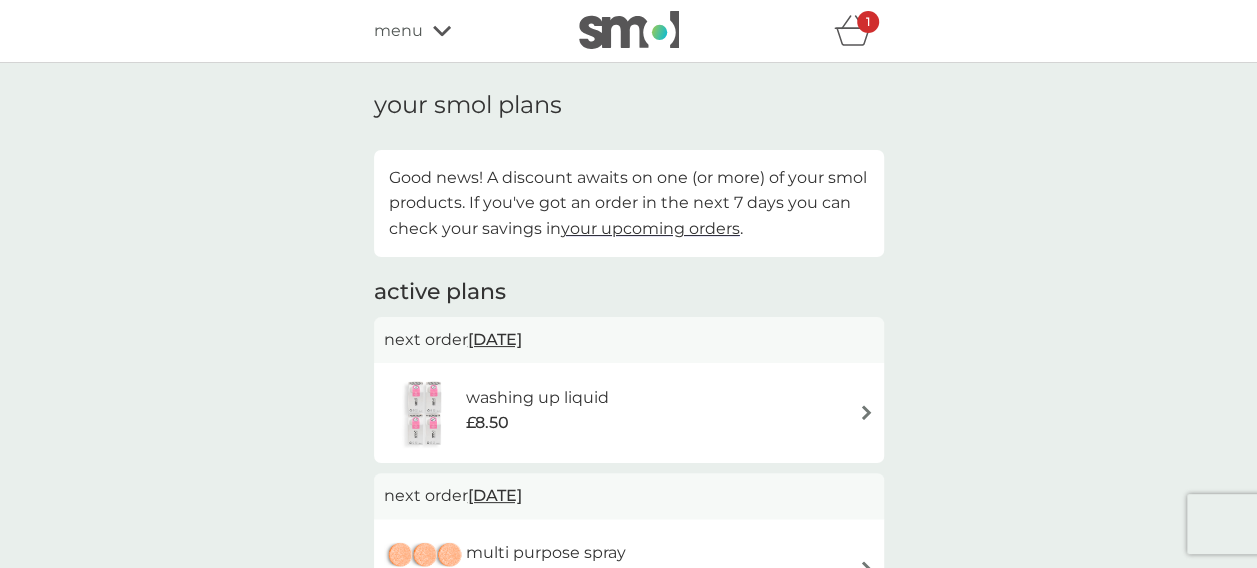 click on "menu" at bounding box center (459, 31) 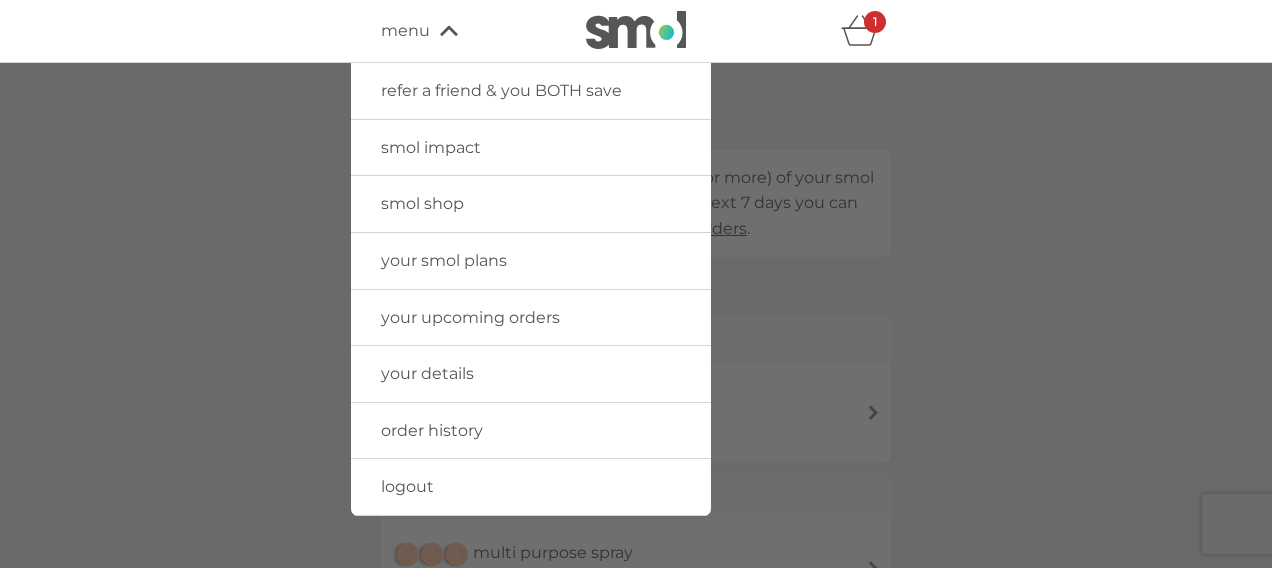 click on "smol shop" at bounding box center (422, 203) 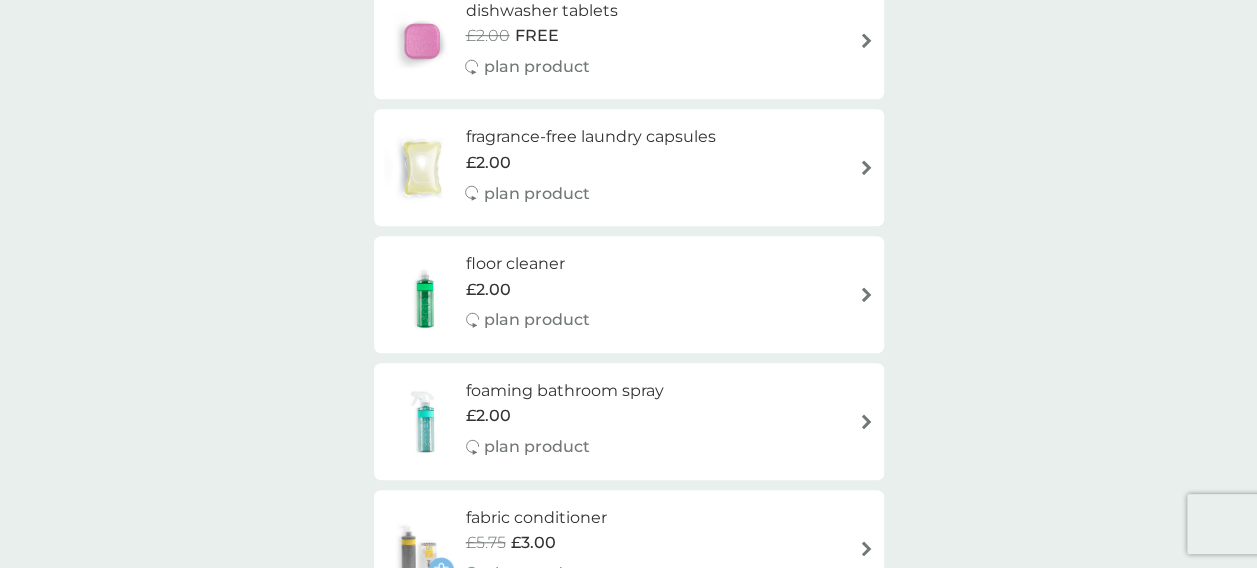 scroll, scrollTop: 0, scrollLeft: 0, axis: both 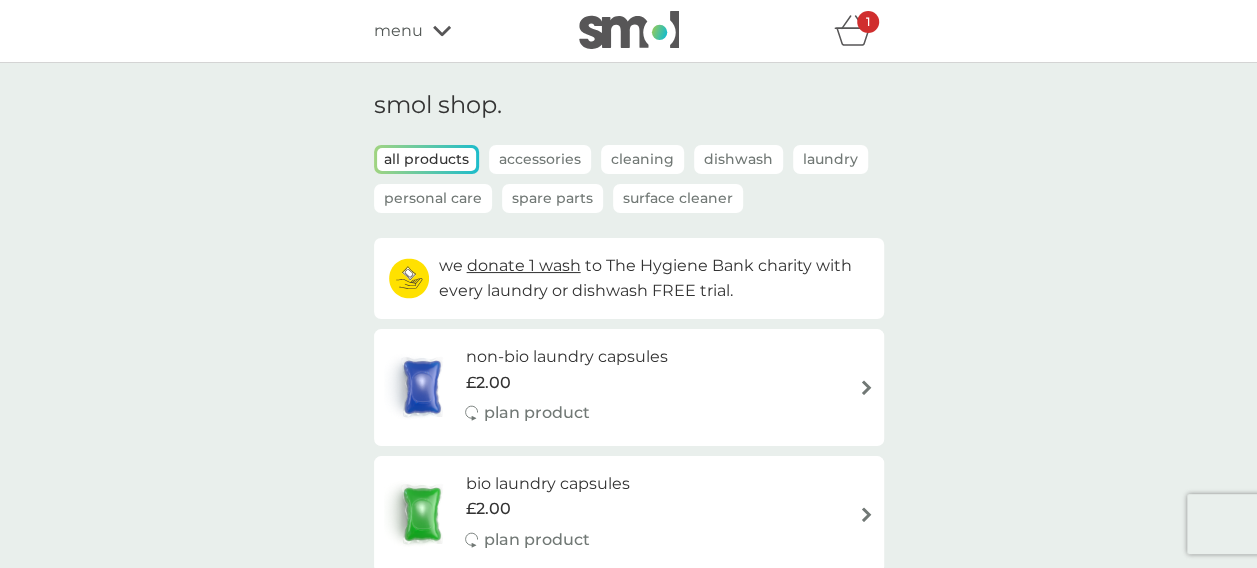 click 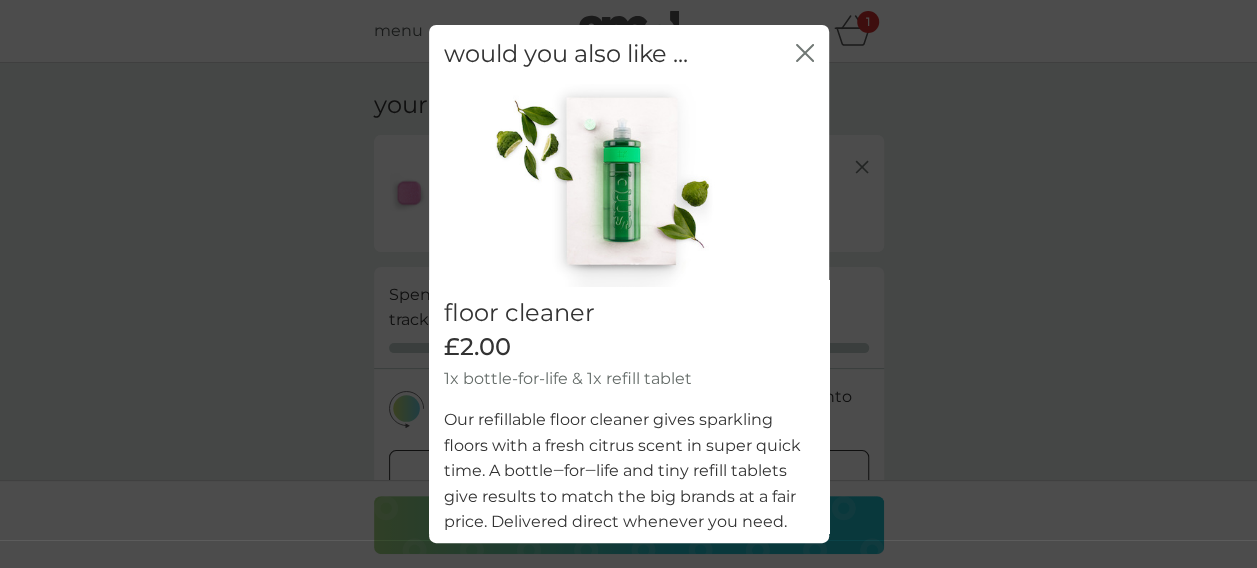 scroll, scrollTop: 108, scrollLeft: 0, axis: vertical 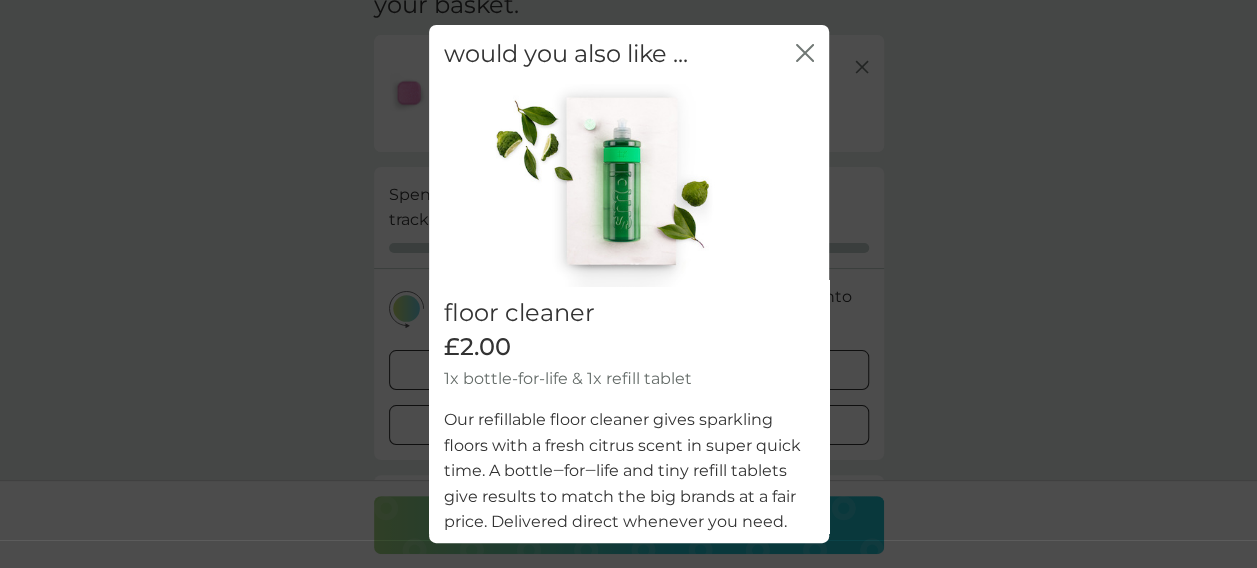 click 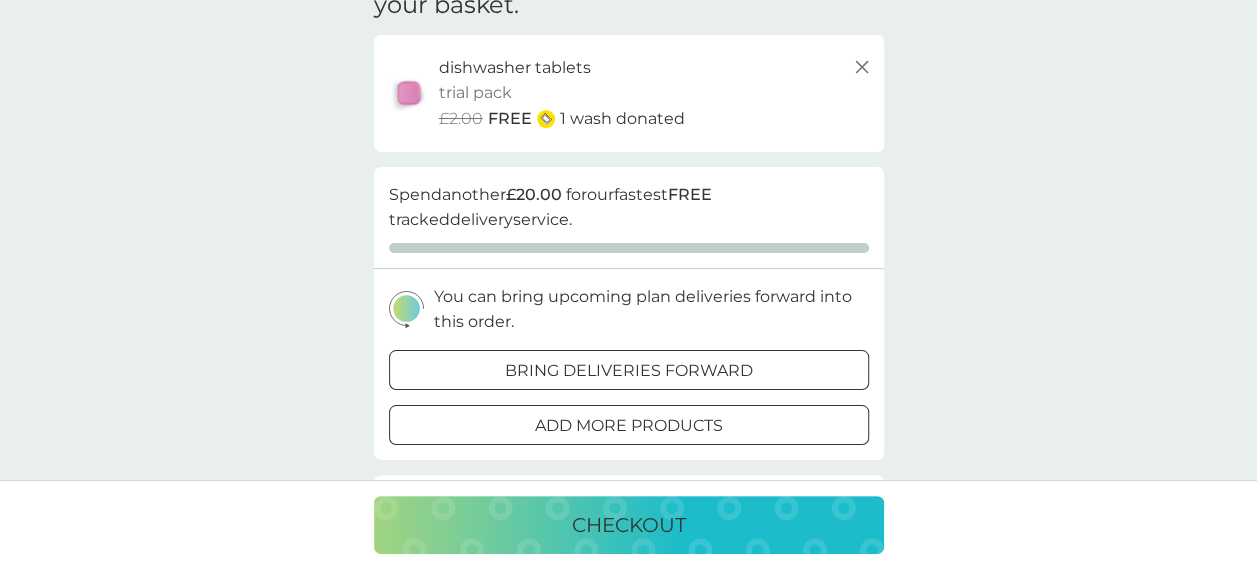 click on "checkout" at bounding box center (629, 525) 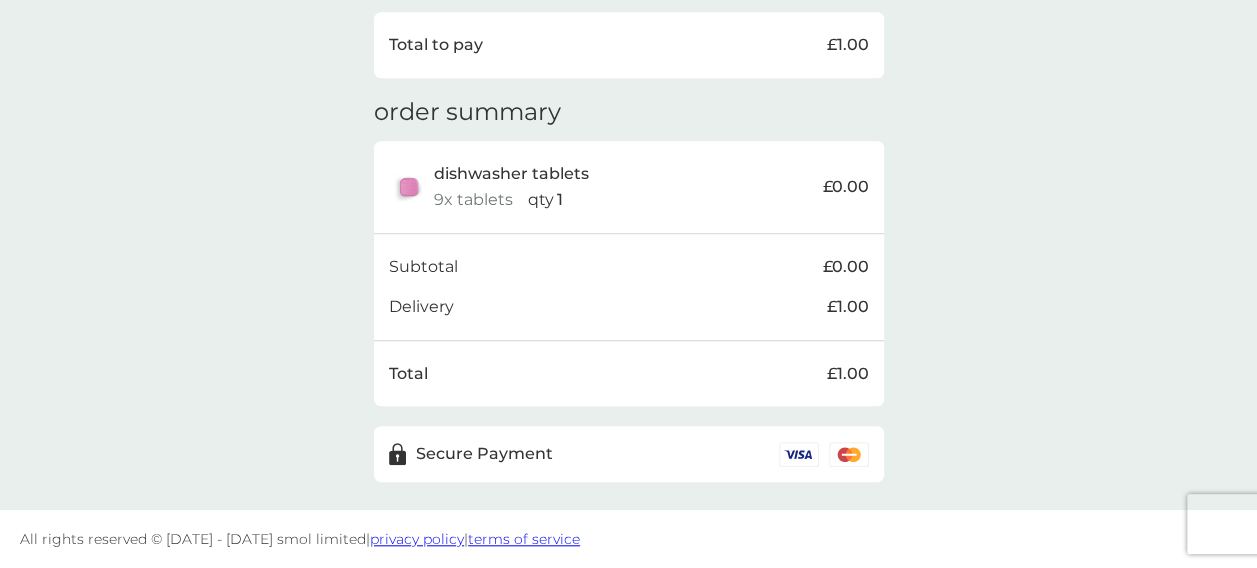 scroll, scrollTop: 495, scrollLeft: 0, axis: vertical 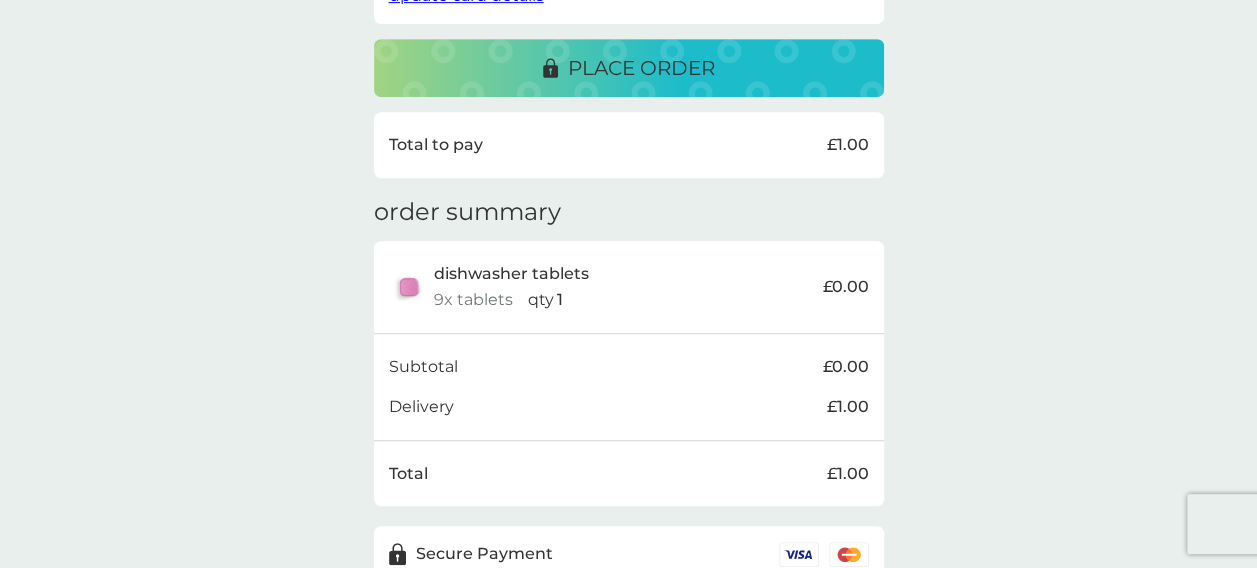 click on "place order" at bounding box center [629, 68] 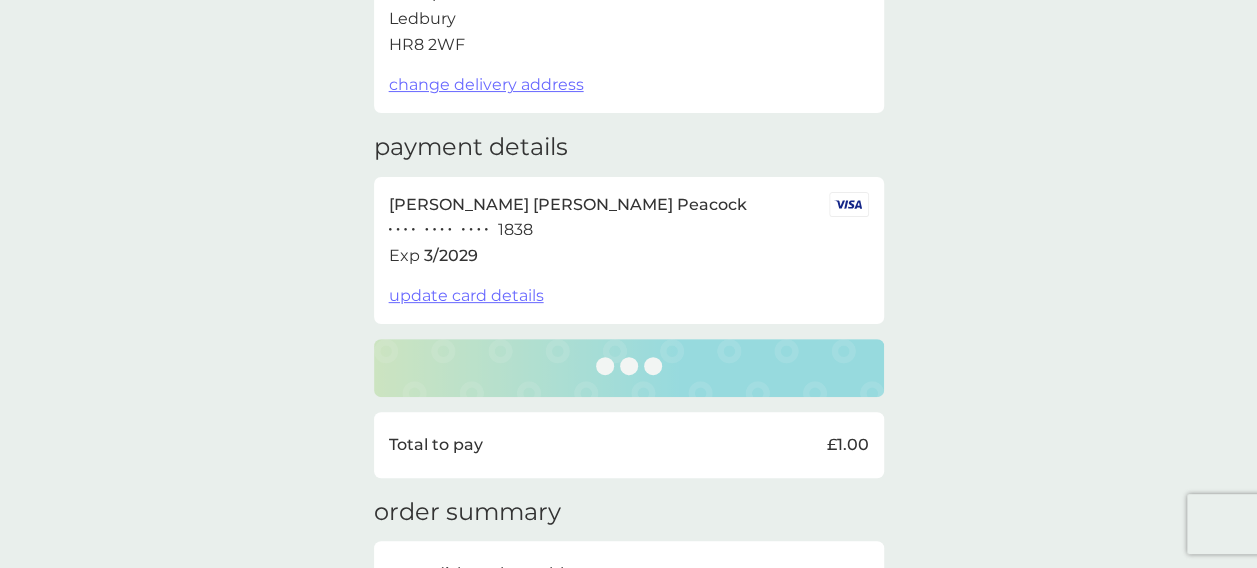 scroll, scrollTop: 595, scrollLeft: 0, axis: vertical 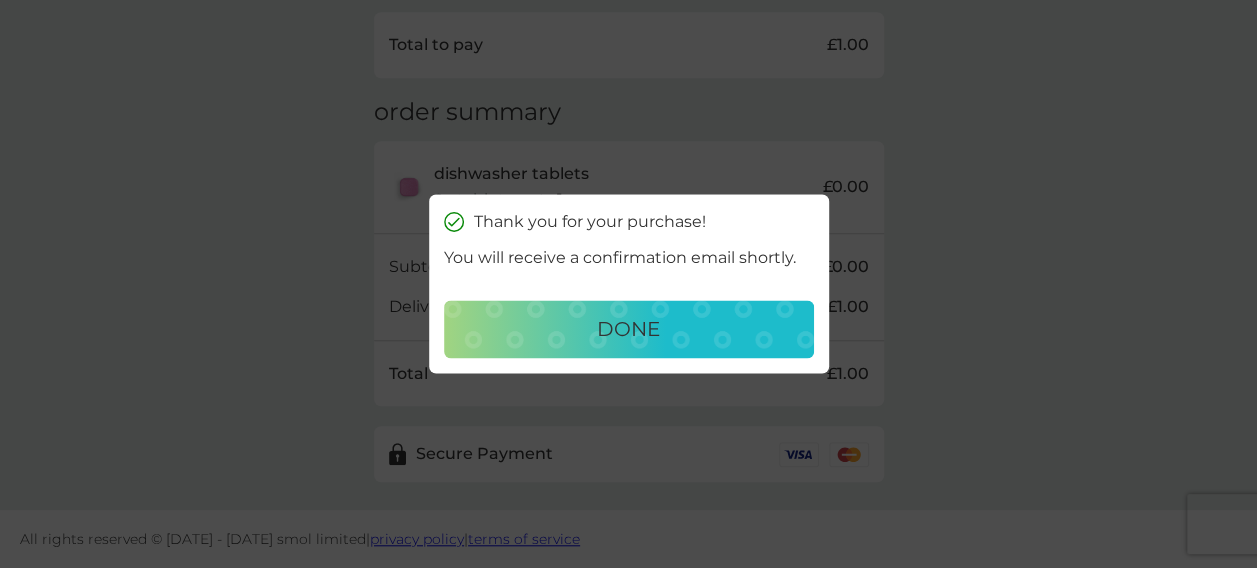 click on "done" at bounding box center (628, 330) 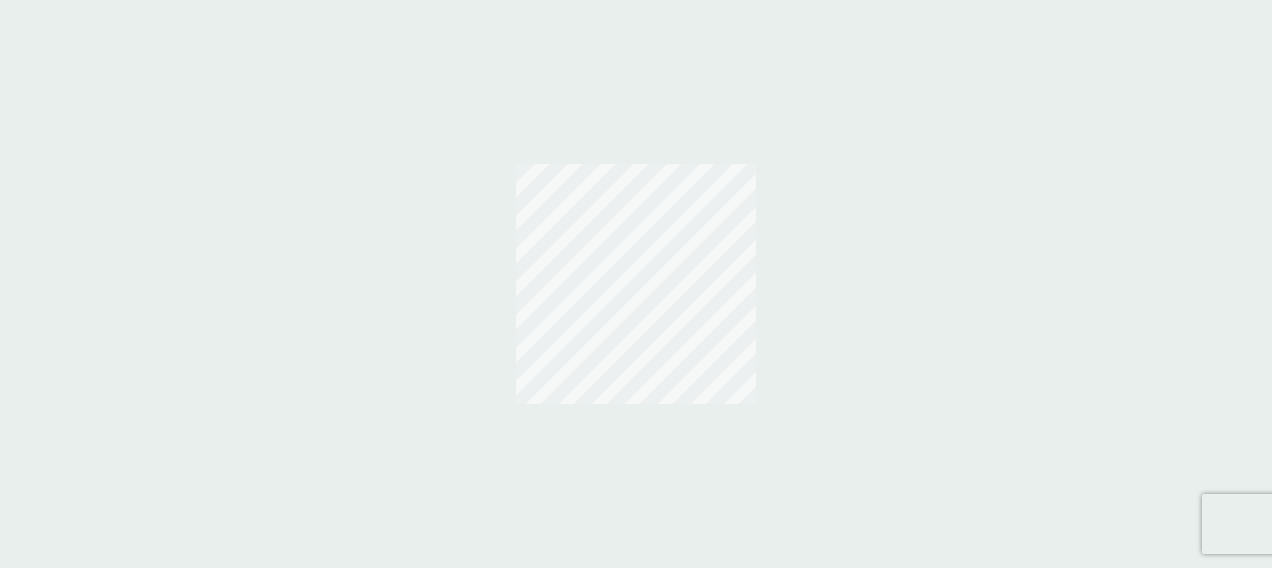 scroll, scrollTop: 0, scrollLeft: 0, axis: both 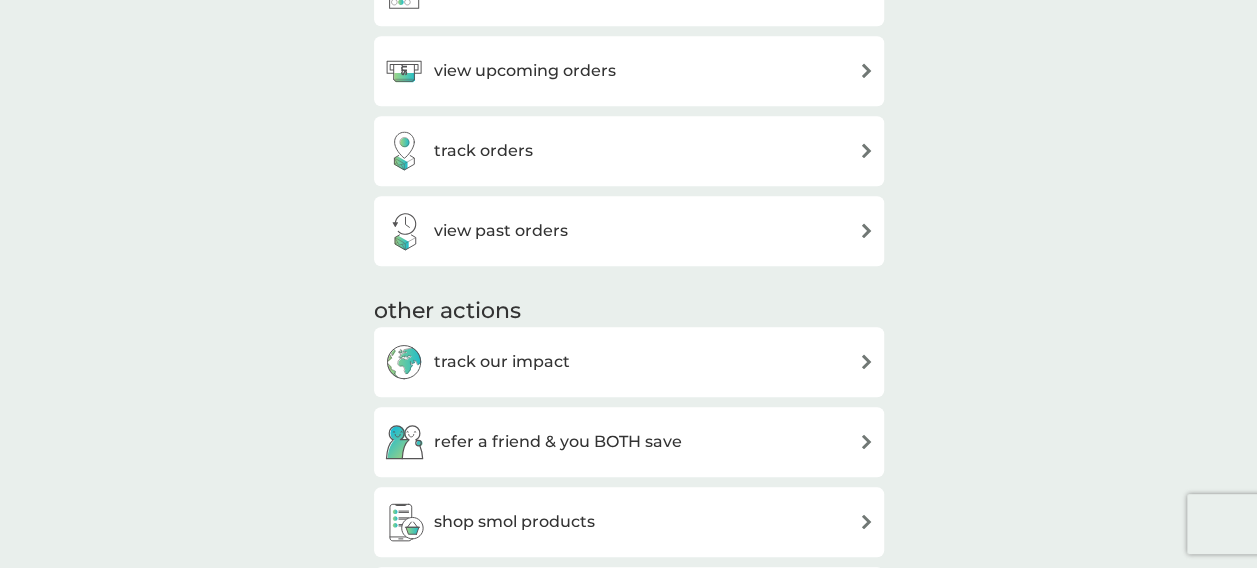 click on "view upcoming orders" at bounding box center [629, 71] 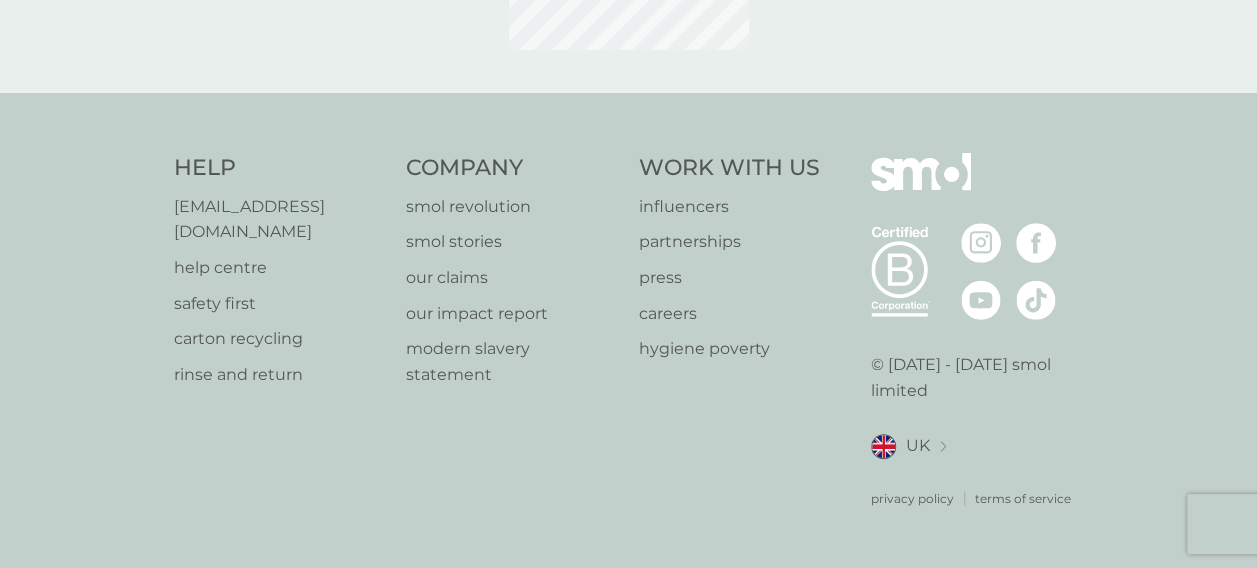 scroll, scrollTop: 0, scrollLeft: 0, axis: both 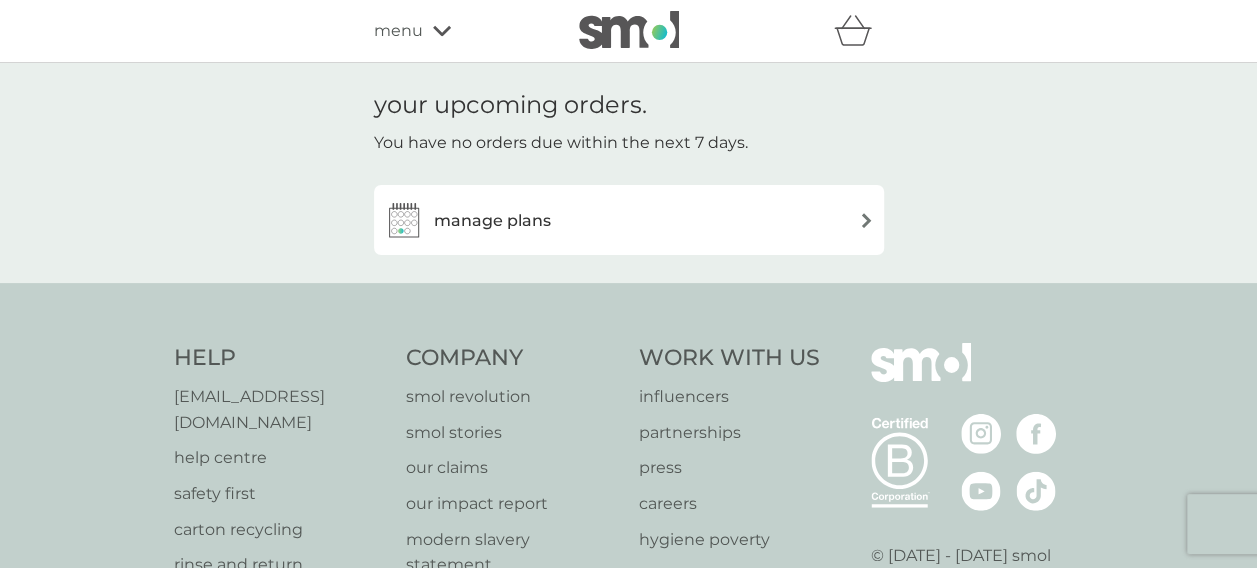 click on "manage plans" at bounding box center (629, 220) 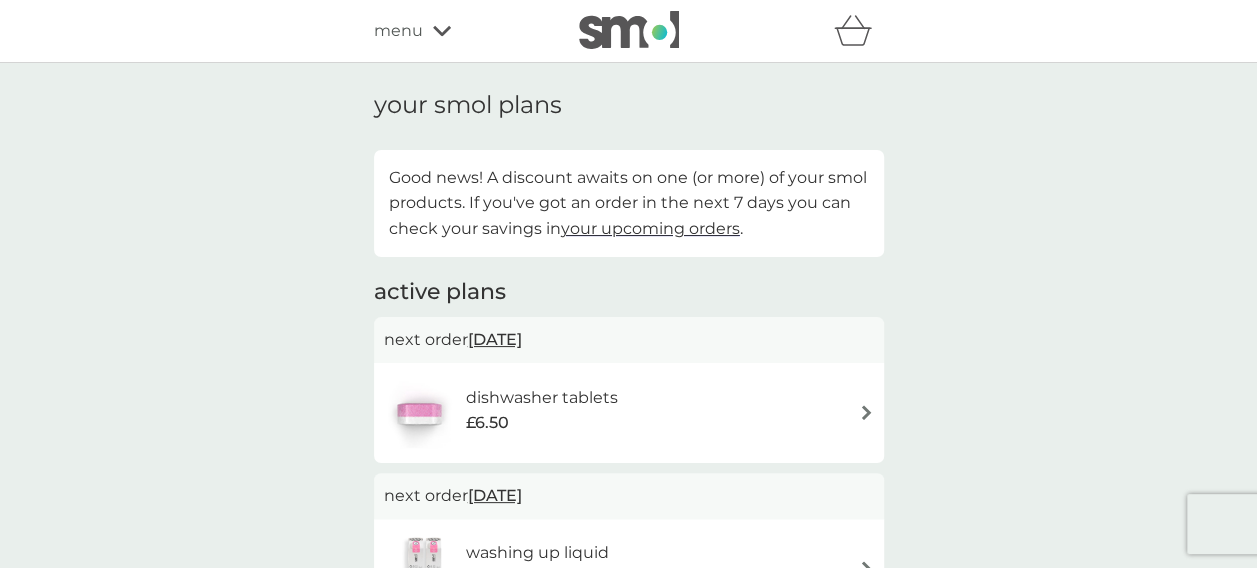 scroll, scrollTop: 200, scrollLeft: 0, axis: vertical 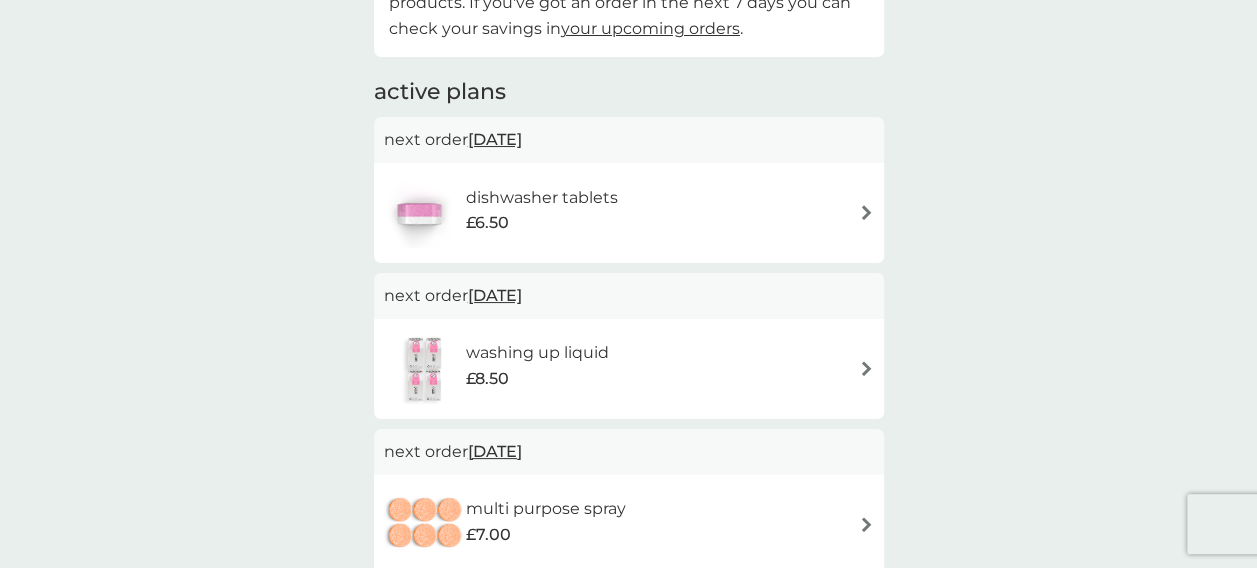 click on "dishwasher tablets" at bounding box center (541, 198) 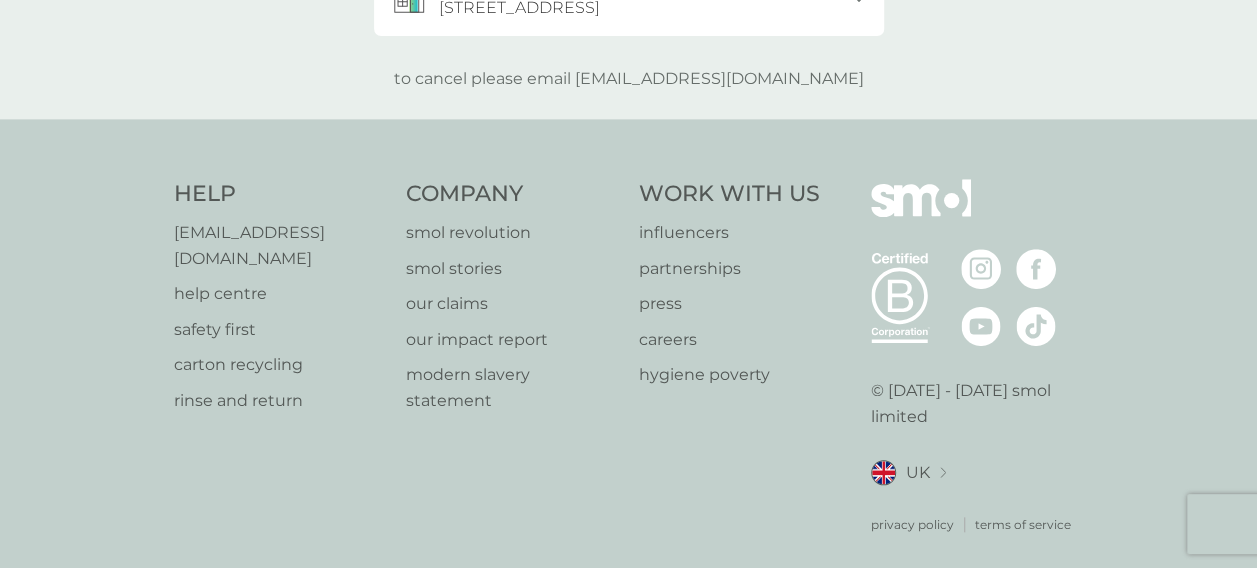 scroll, scrollTop: 604, scrollLeft: 0, axis: vertical 